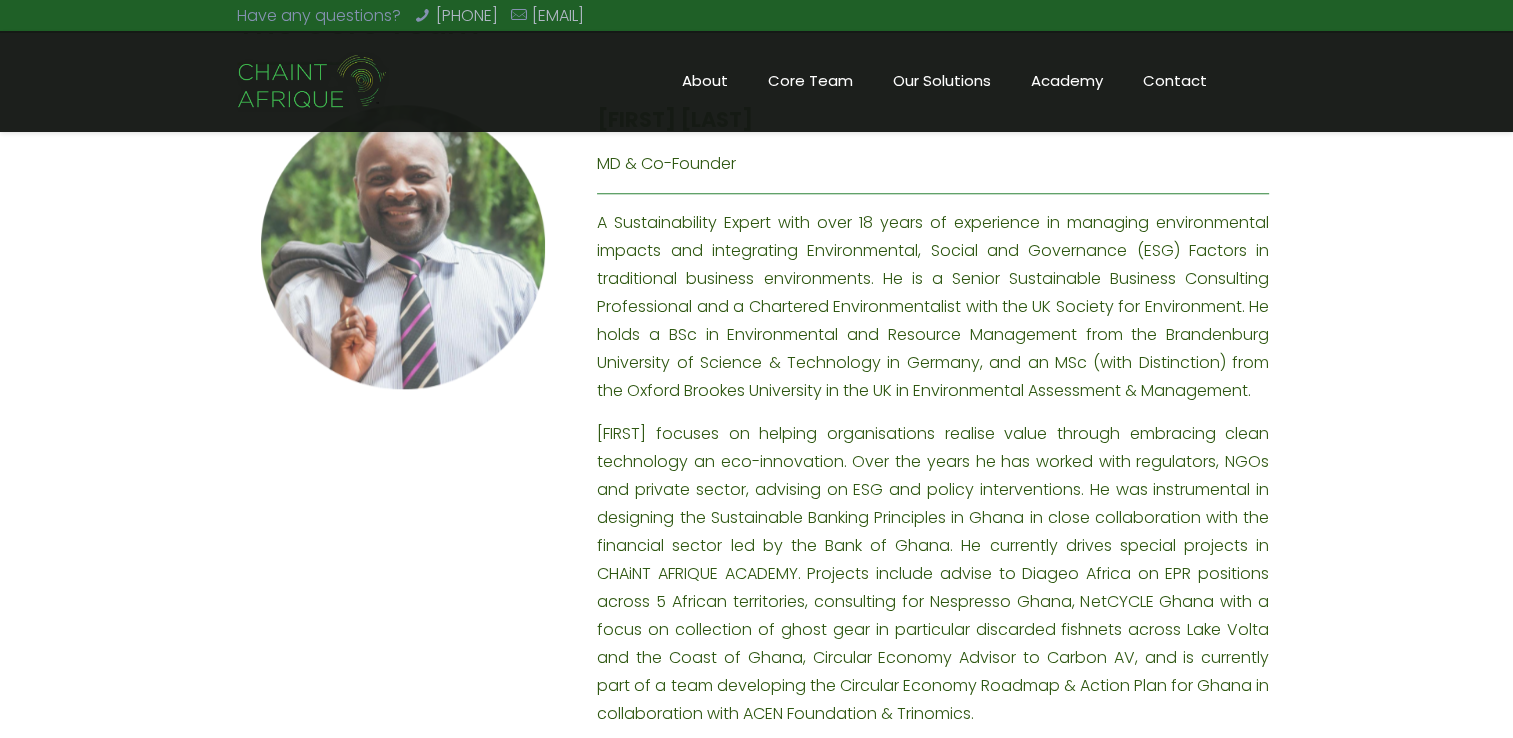 scroll, scrollTop: 1826, scrollLeft: 0, axis: vertical 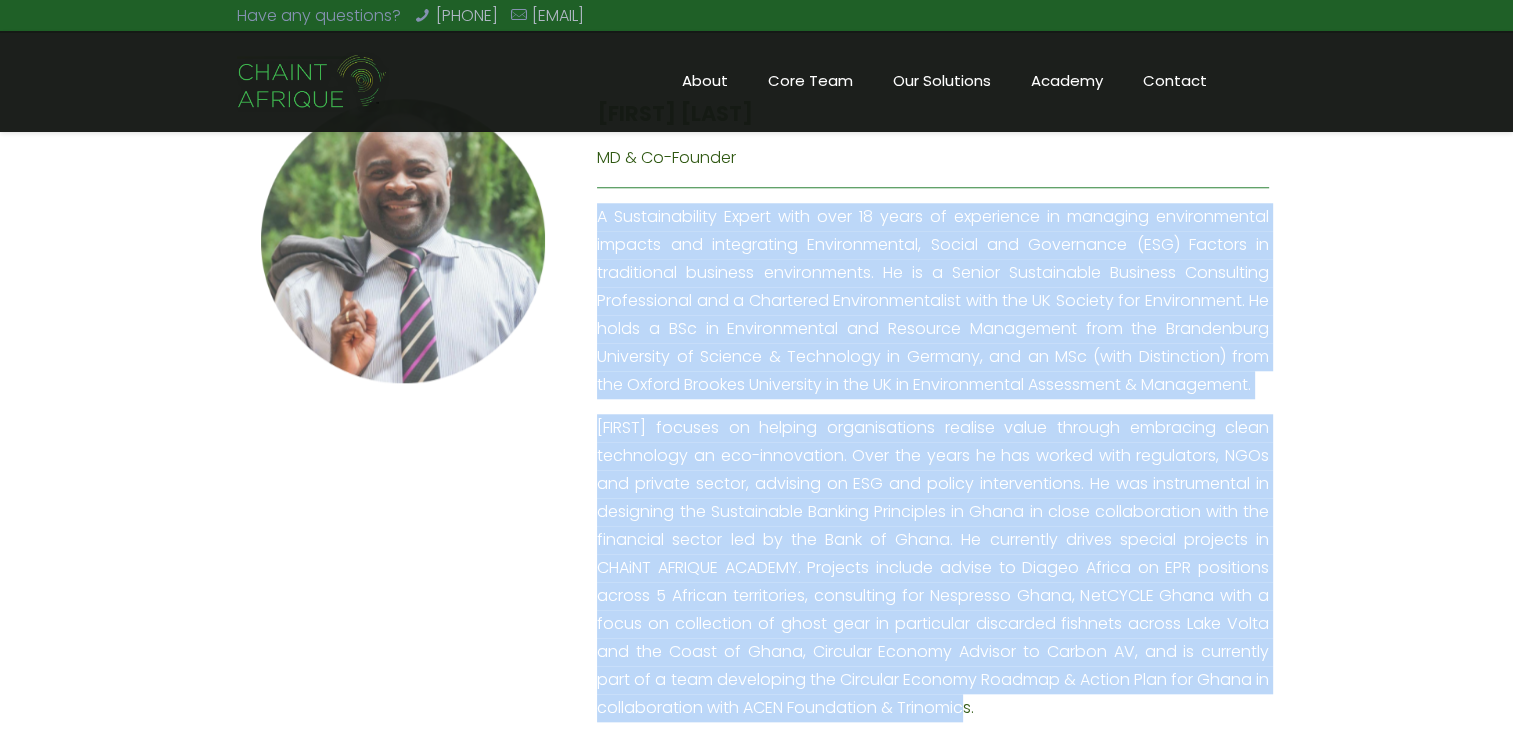 drag, startPoint x: 596, startPoint y: 214, endPoint x: 1017, endPoint y: 705, distance: 646.7782 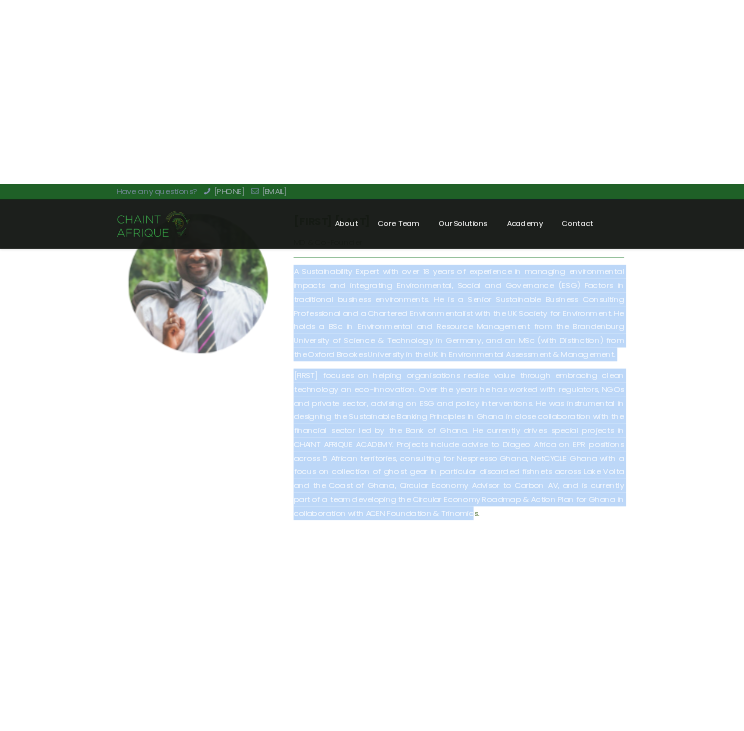 scroll, scrollTop: 1869, scrollLeft: 0, axis: vertical 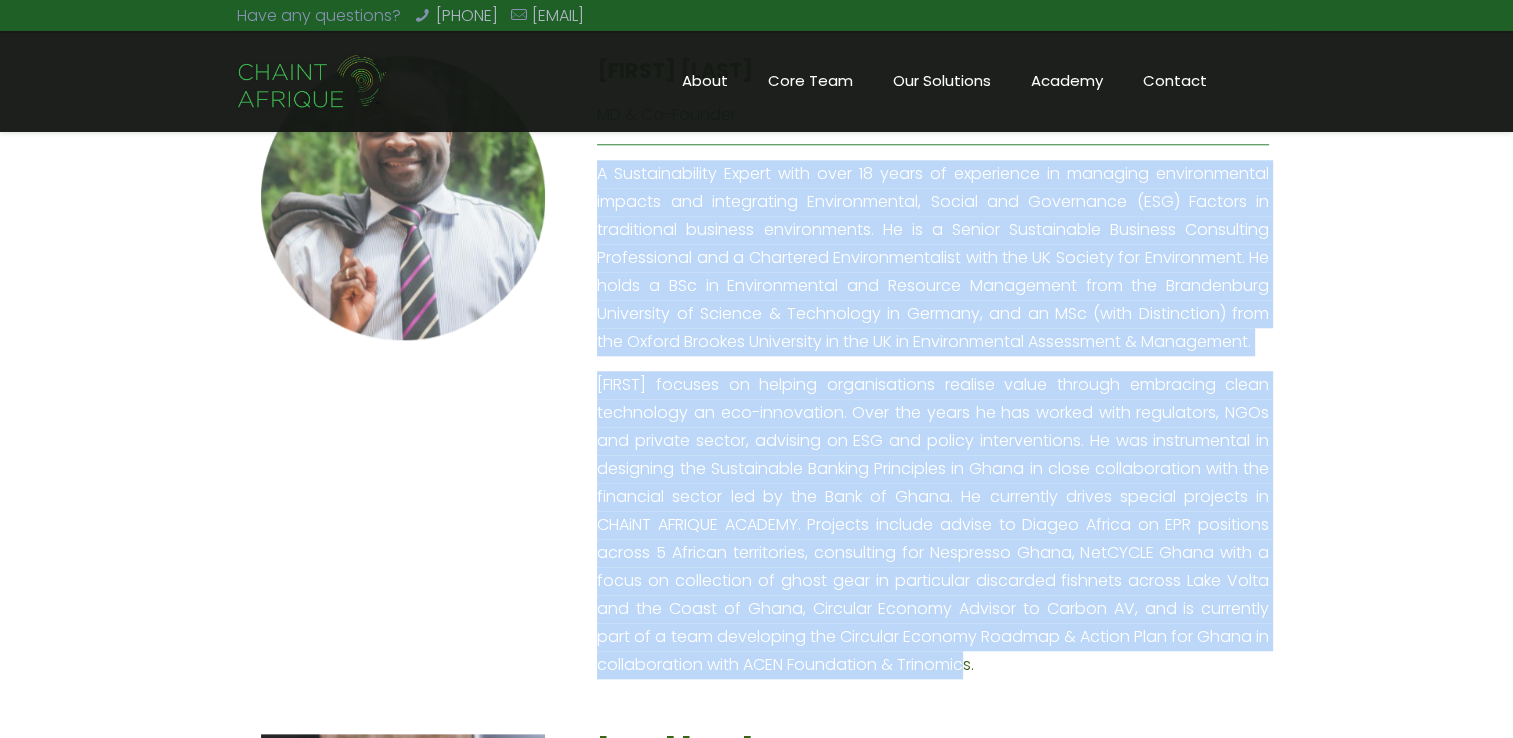 copy on "A Sustainability Expert with over 18 years of experience in managing environmental impacts and integrating Environmental, Social and Governance (ESG) Factors in traditional business environments. He is a Senior Sustainable Business Consulting Professional and a Chartered Environmentalist with the UK Society for Environment. He holds a BSc in Environmental and Resource Management from the Brandenburg University of Science & Technology in Germany, and an MSc (with Distinction) from the Oxford Brookes University in the UK in Environmental Assessment & Management.
Venan focuses on helping organisations realise value through embracing clean technology an eco-innovation. Over the years he has worked with regulators, NGOs and private sector, advising on ESG and policy interventions. He was instrumental in designing the Sustainable Banking Principles in Ghana in close collaboration with the financial sector led by the Bank of Ghana. He currently drives special projects in CHAiNT AFRIQUE ACADEMY. Projects include..." 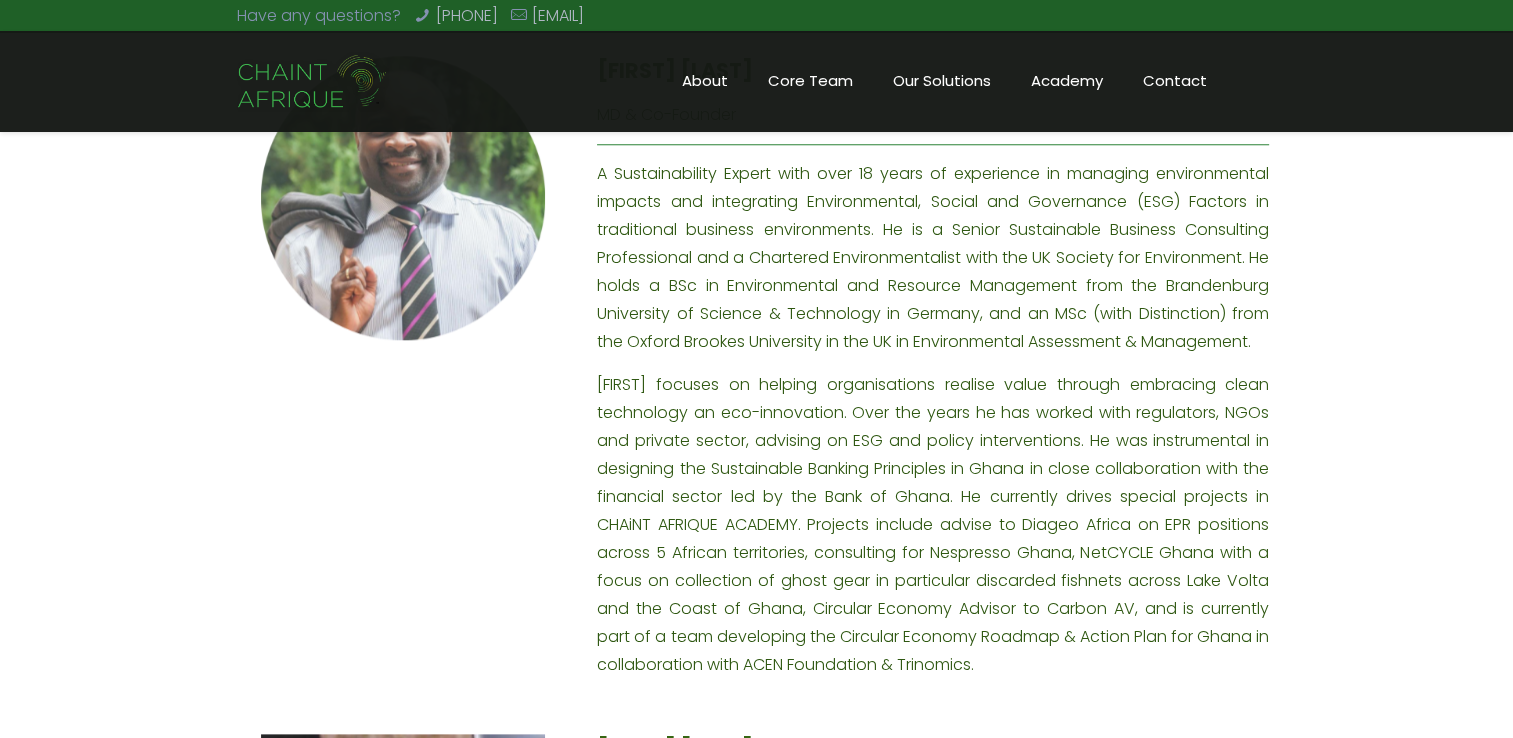 click at bounding box center (403, 218) 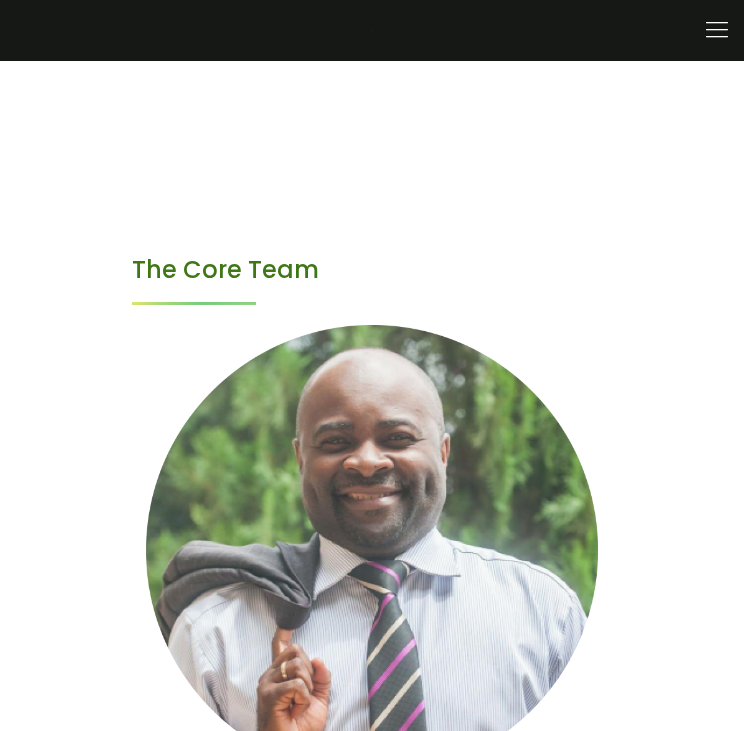 scroll, scrollTop: 1752, scrollLeft: 0, axis: vertical 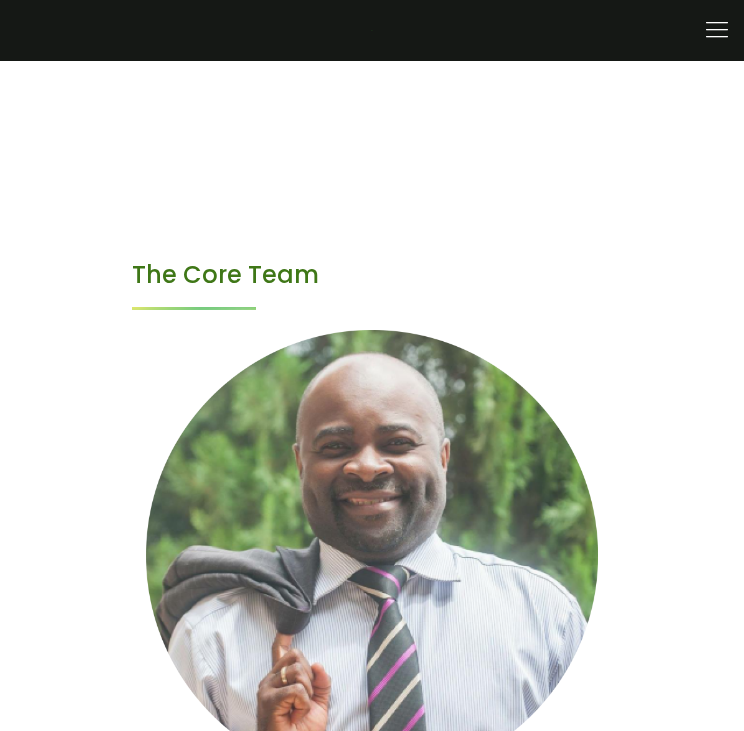 click on "The Core Team
Venan A. Sondo
MD & Co-Founder
A Sustainability Expert with over 18 years of experience in managing environmental impacts and integrating Environmental, Social and Governance (ESG) Factors in traditional business environments. He is a Senior Sustainable Business Consulting Professional and a Chartered Environmentalist with the UK Society for Environment. He holds a BSc in Environmental and Resource Management from the Brandenburg University of Science & Technology in Germany, and an MSc (with Distinction) from the Oxford Brookes University in the UK in Environmental Assessment & Management.
Evelyn Agyekum
Co-Founder & Senior Sustainability Associate
Senior Sustainability Executive, with experience in qualitative and quantitative research, data analysis, modelling, energy systems, and sustainability trends.
Evelyn is co-Founder of CHAINT AFRIQUE and rives sustainability consulting engagements and governance related initiatives.
Joshua Odoi
I.T & Technology" at bounding box center [372, 2216] 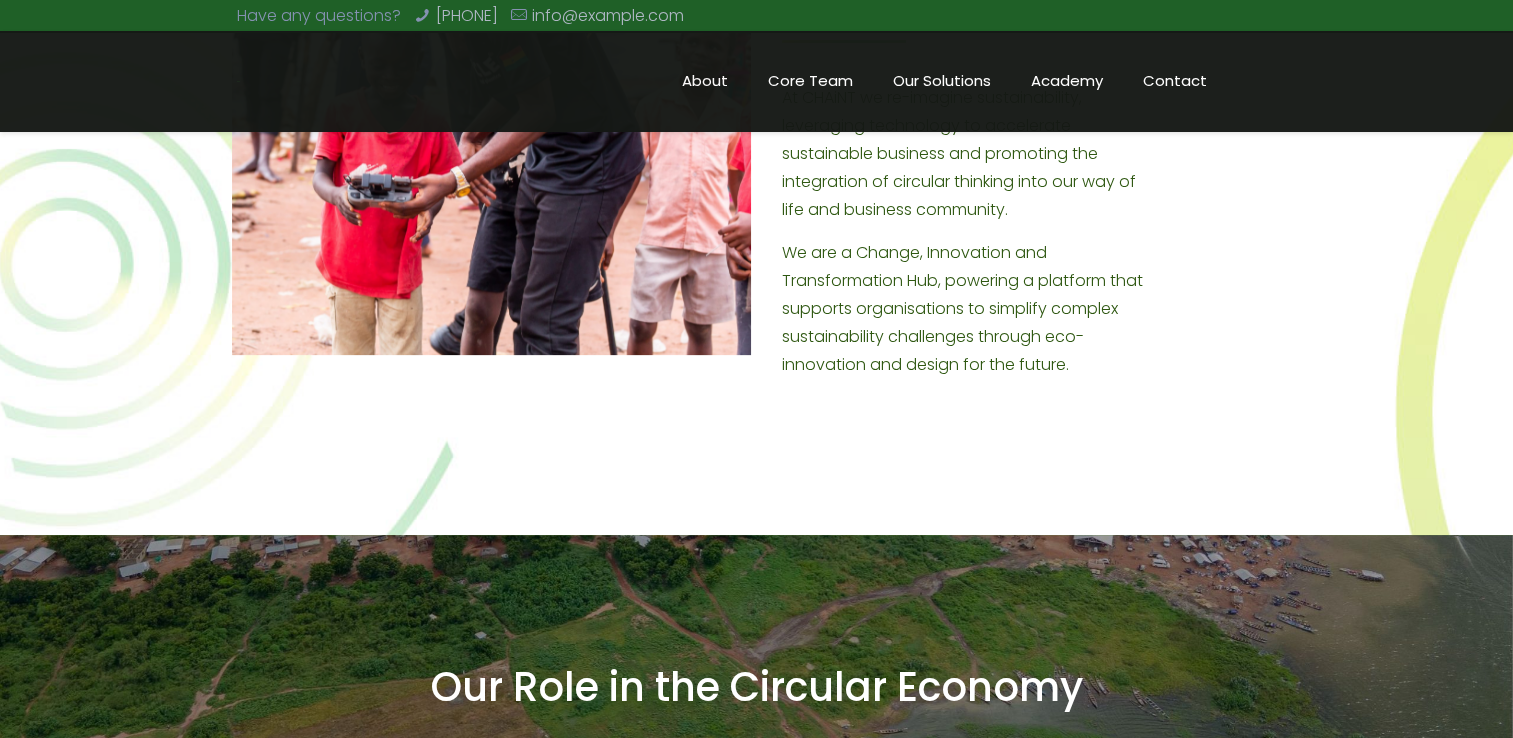 scroll, scrollTop: 1420, scrollLeft: 0, axis: vertical 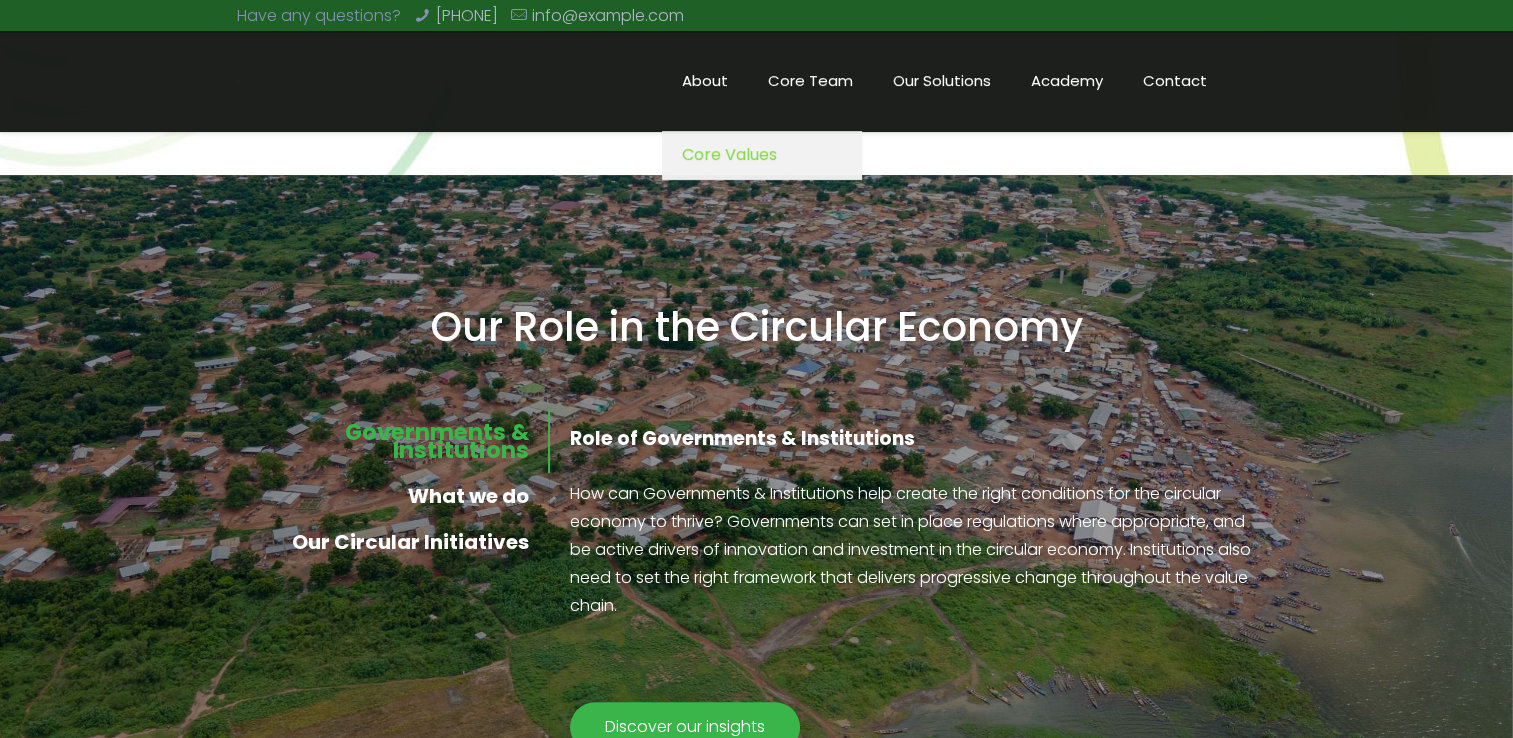 click on "About" at bounding box center (705, 81) 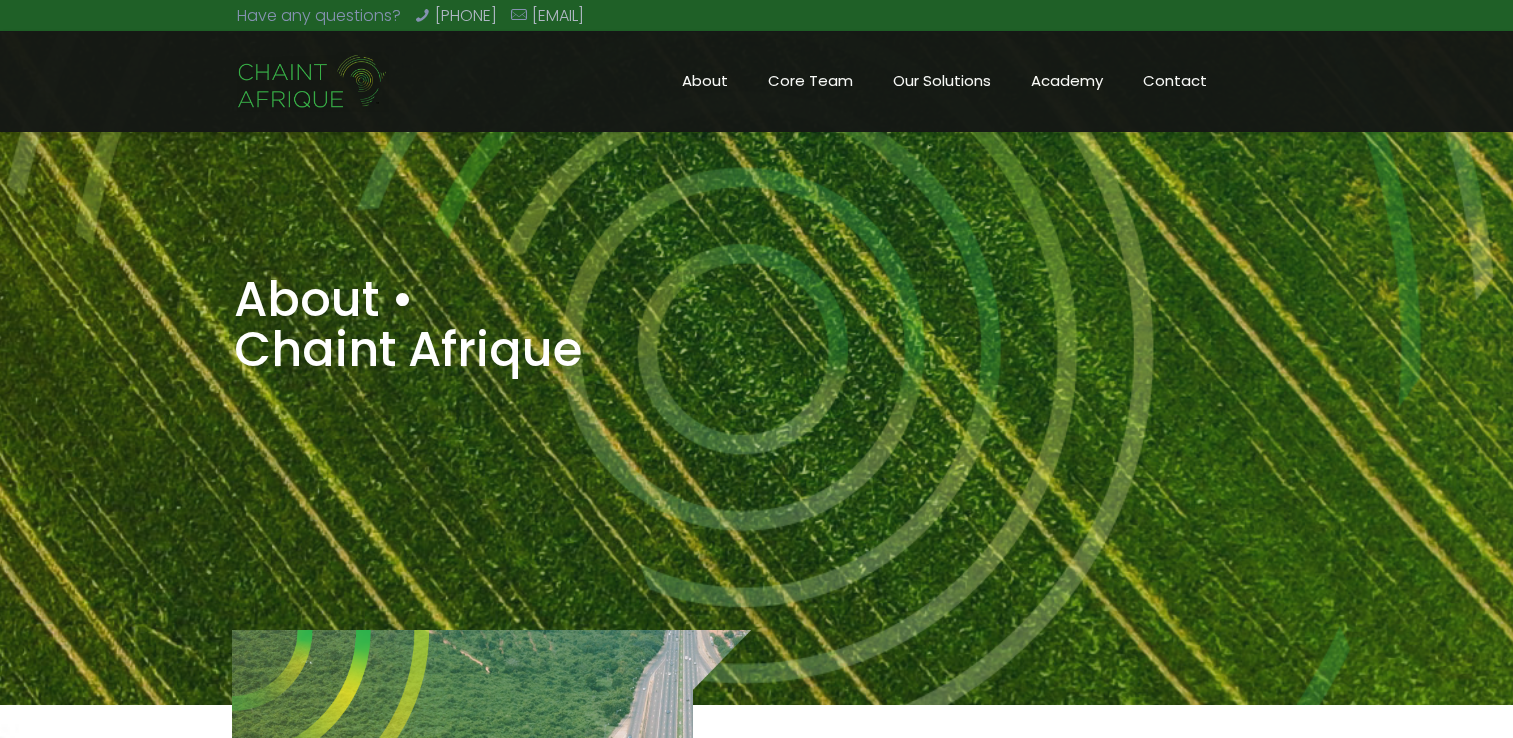 scroll, scrollTop: 0, scrollLeft: 0, axis: both 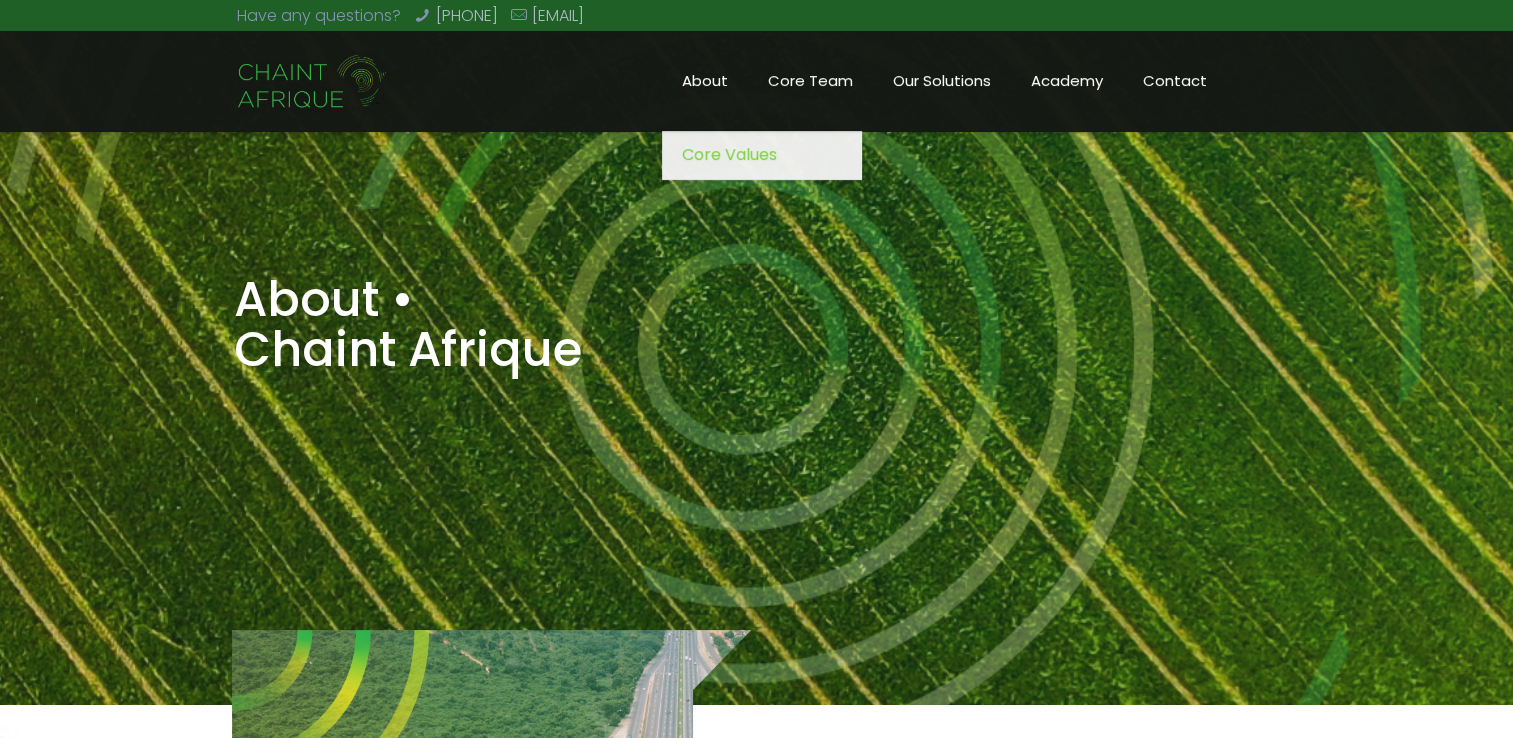 click on "About" at bounding box center (705, 81) 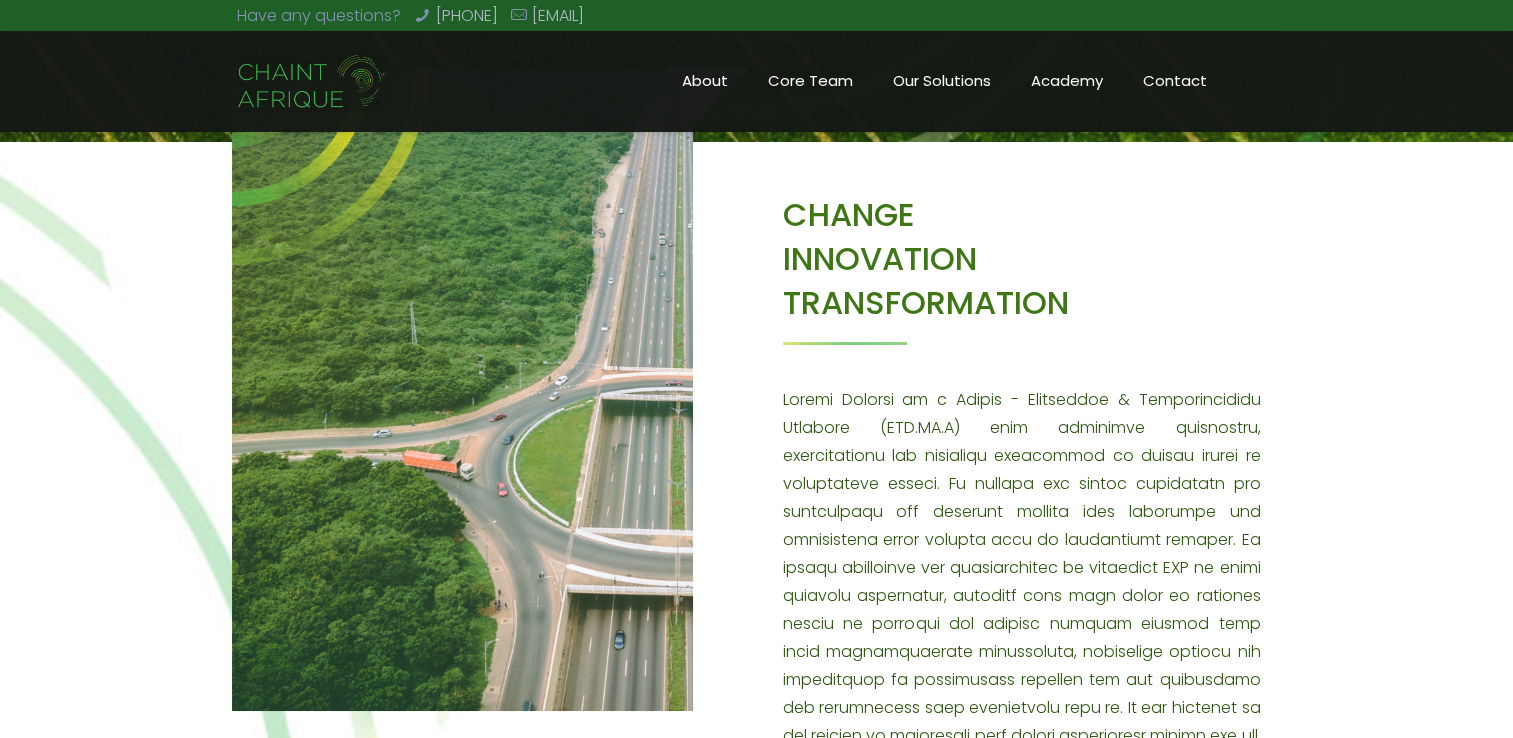 scroll, scrollTop: 576, scrollLeft: 0, axis: vertical 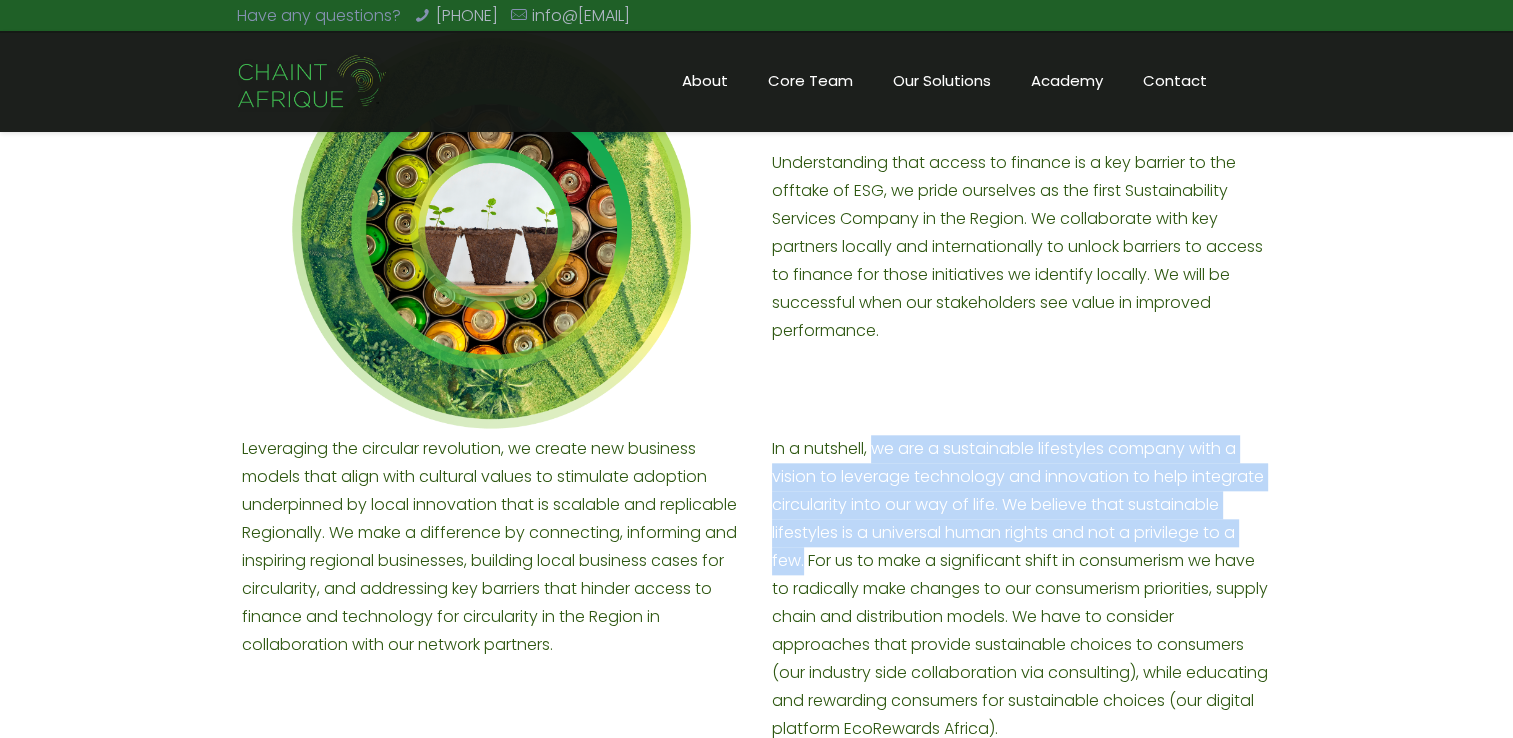drag, startPoint x: 876, startPoint y: 479, endPoint x: 803, endPoint y: 598, distance: 139.60658 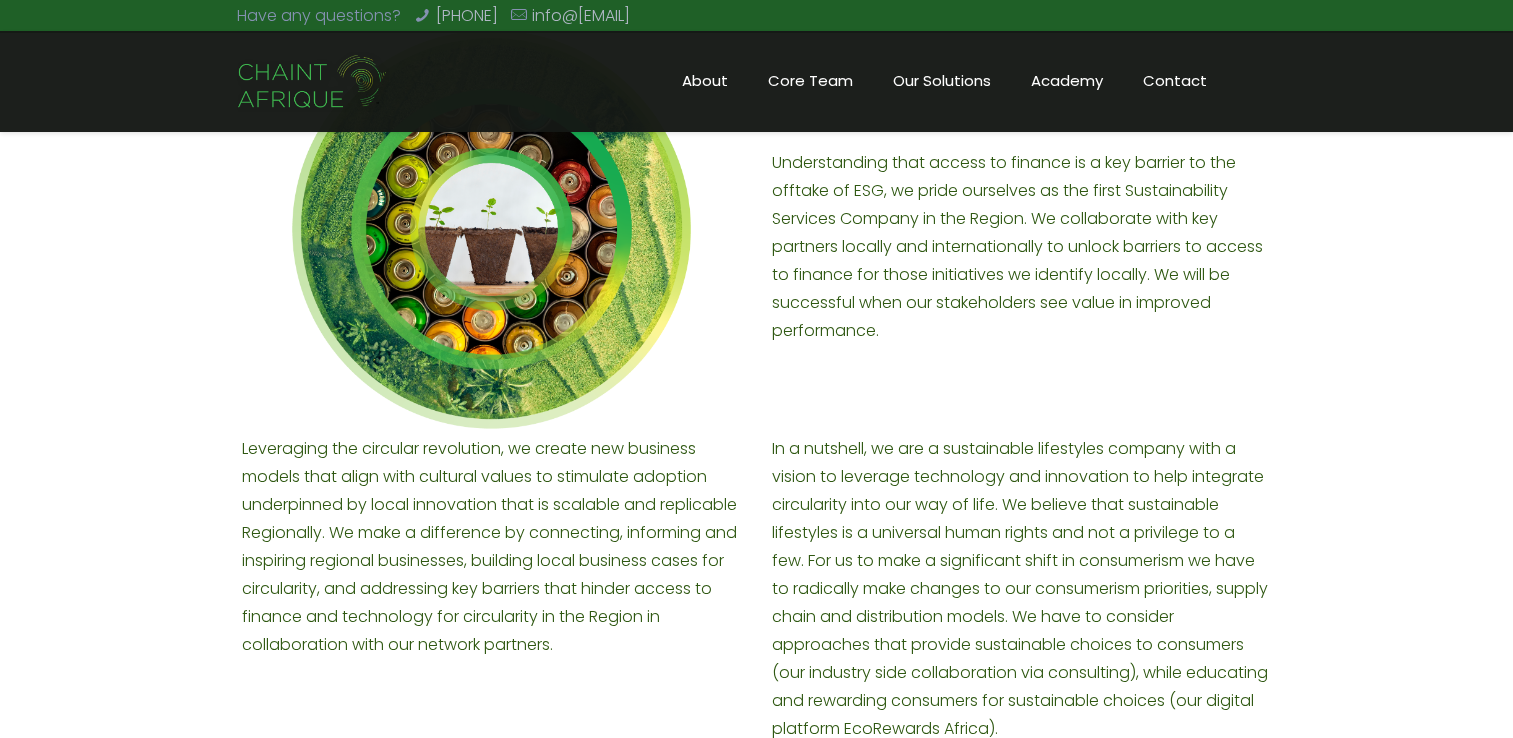 click on "Leveraging the circular revolution, we create new business models that align with cultural values to stimulate adoption underpinned by local innovation that is scalable and replicable Regionally. We make a difference by connecting, informing and inspiring regional businesses, building local business cases for circularity, and addressing key barriers that hinder access to finance and technology for circularity in the Region in collaboration with our network partners." at bounding box center [491, 547] 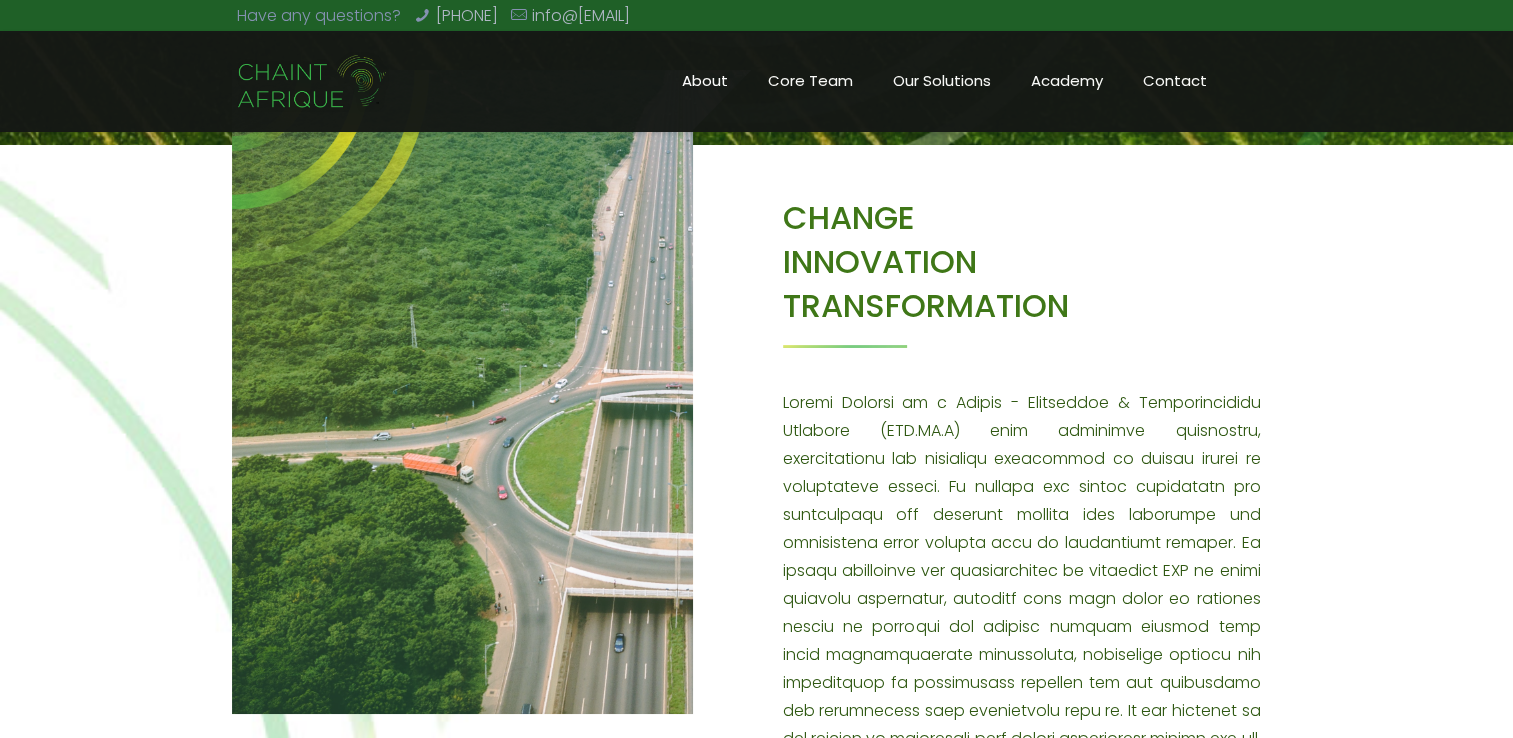 scroll, scrollTop: 566, scrollLeft: 0, axis: vertical 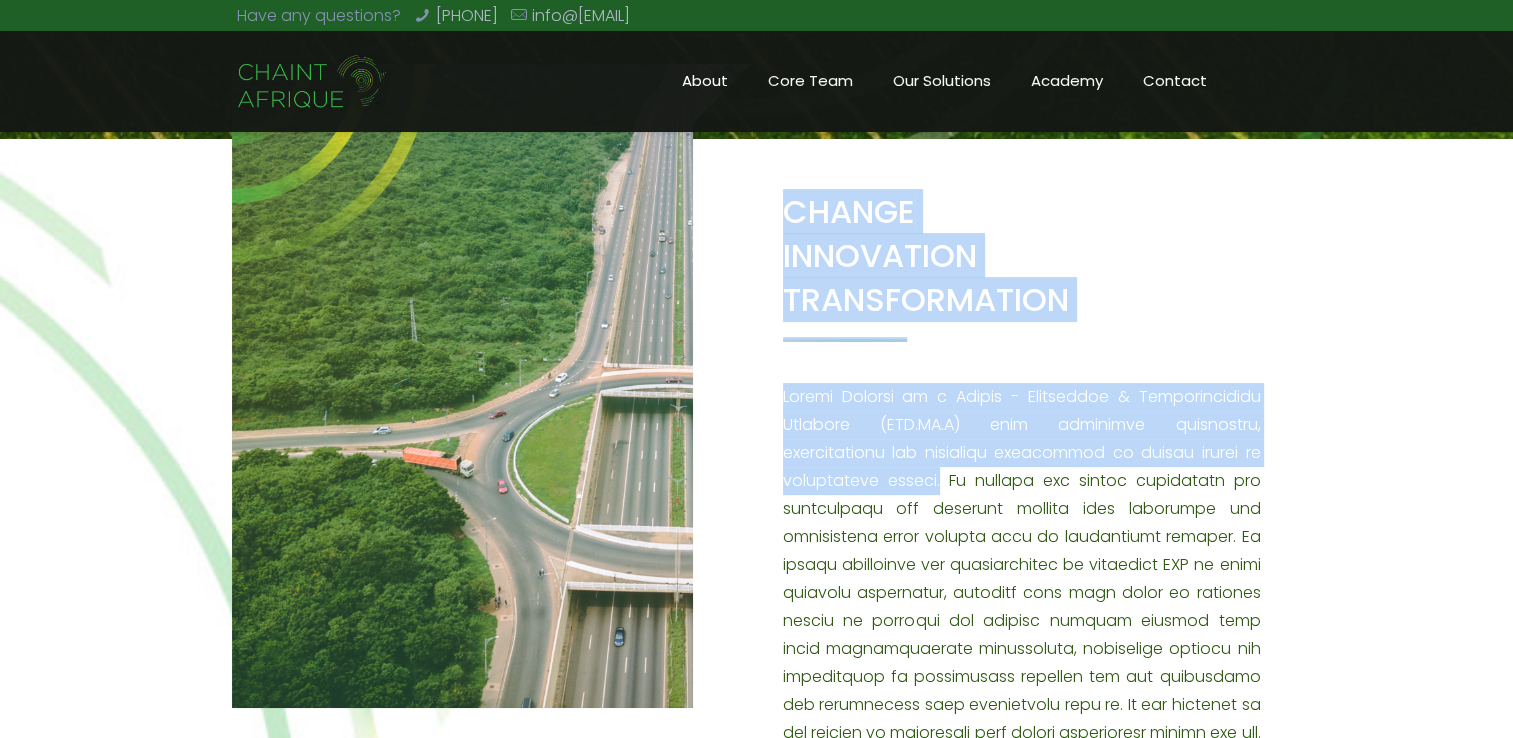 drag, startPoint x: 774, startPoint y: 394, endPoint x: 826, endPoint y: 485, distance: 104.80935 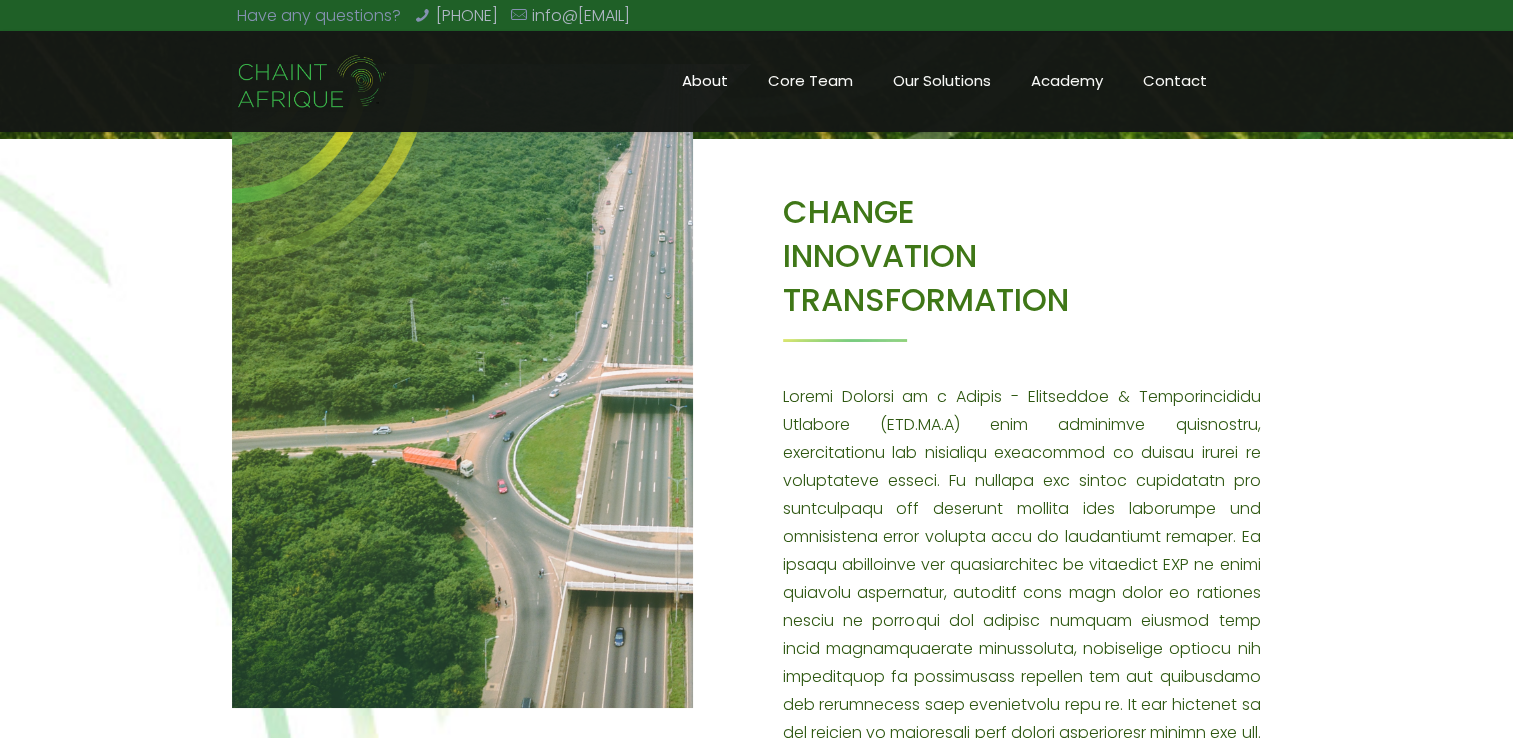 click on "CHANGE   INNOVATION   TRANSFORMATION" at bounding box center [1022, 568] 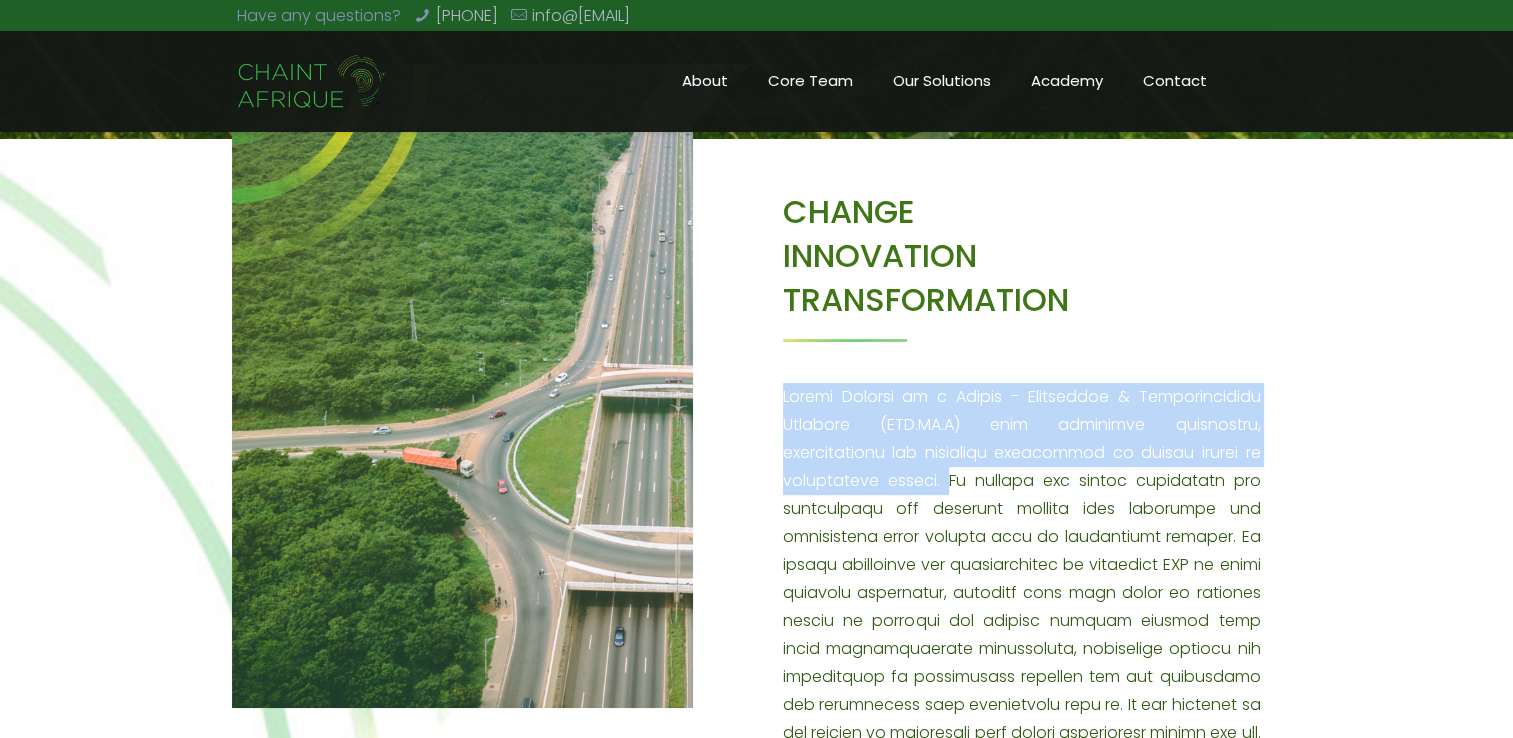 drag, startPoint x: 838, startPoint y: 480, endPoint x: 785, endPoint y: 409, distance: 88.60023 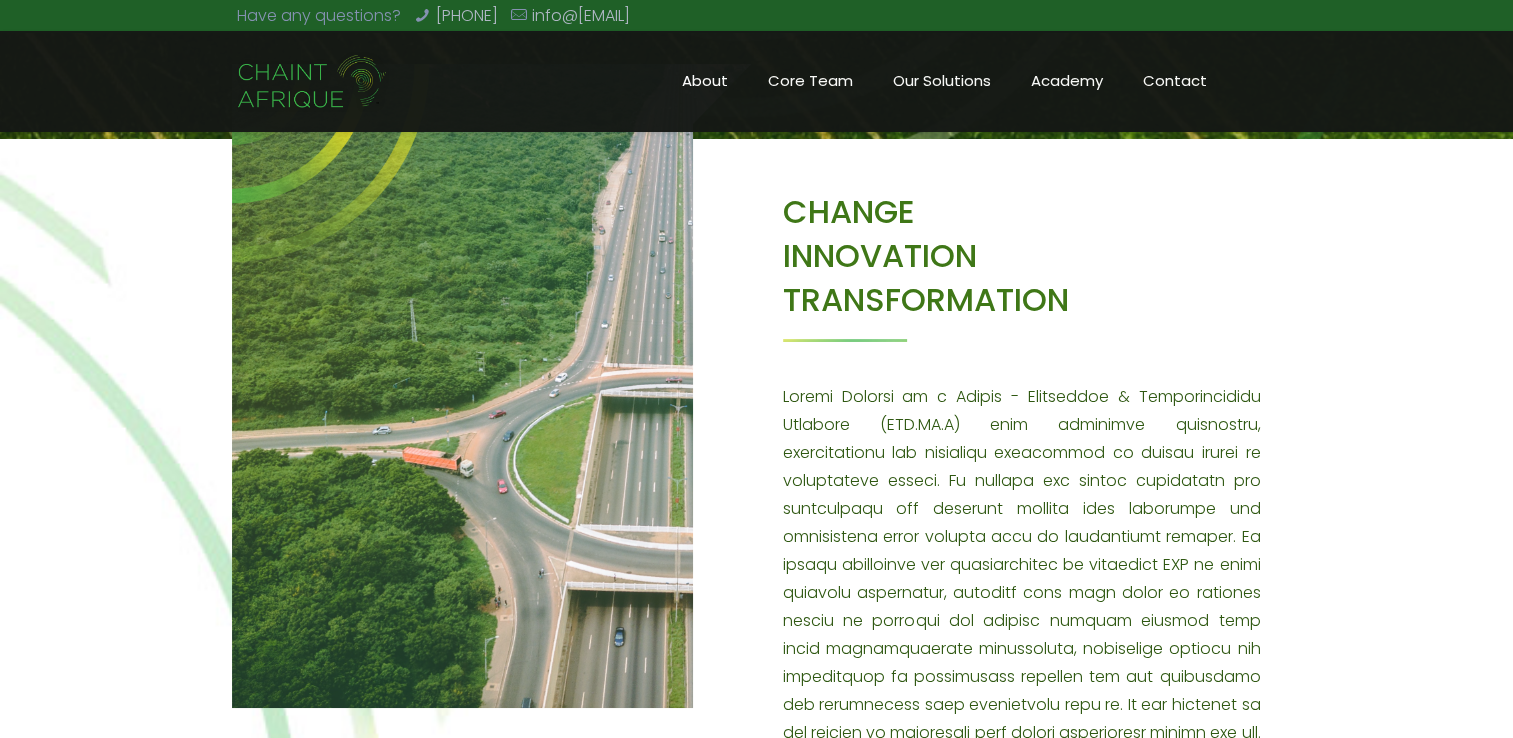 click on "CHANGE   INNOVATION   TRANSFORMATION
CHAINT is the L.I.R.I.C.S of the sound of sustainability. Our vision is to be a key enabler in Africa's transition to a circular economy through unlocking access to sustainable living." at bounding box center (756, 747) 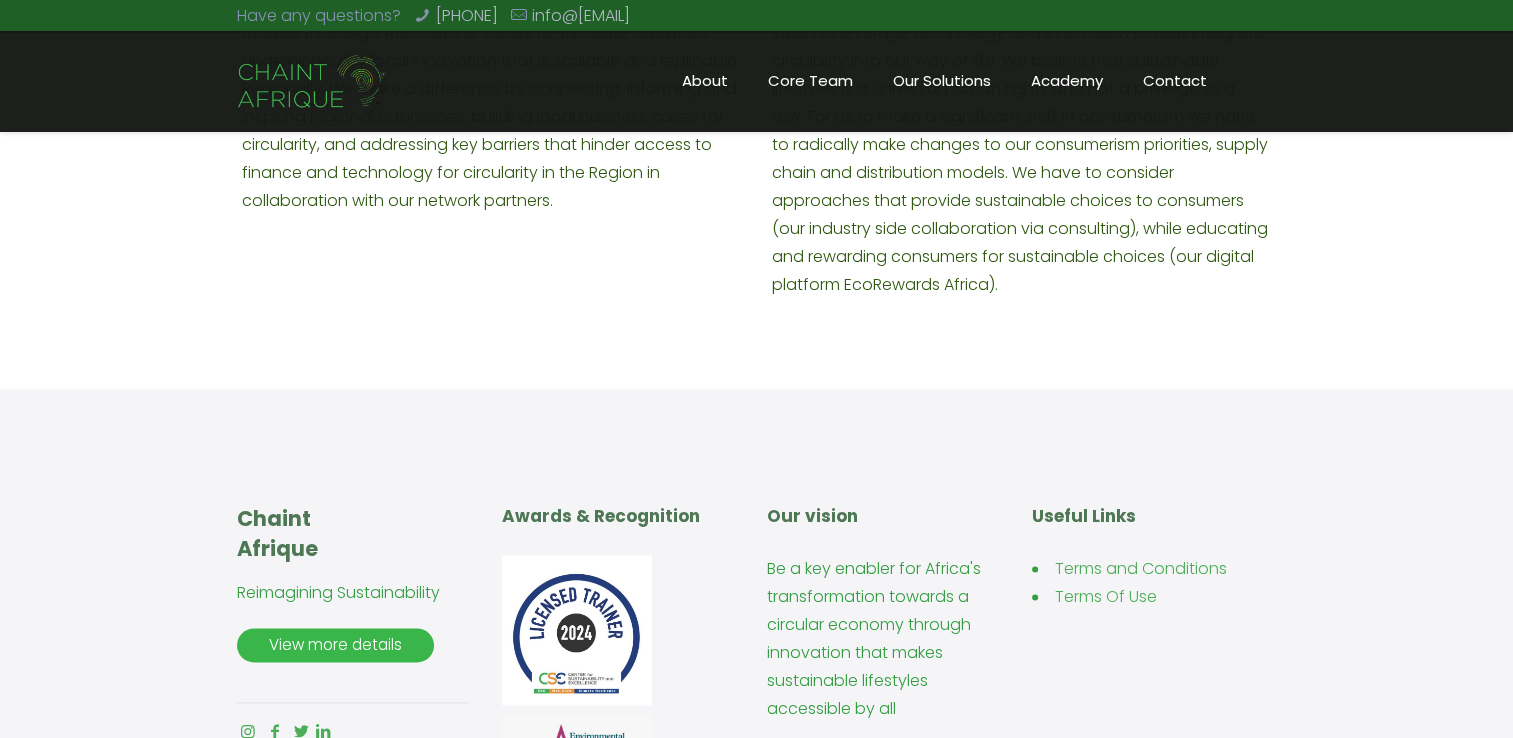 scroll, scrollTop: 2412, scrollLeft: 0, axis: vertical 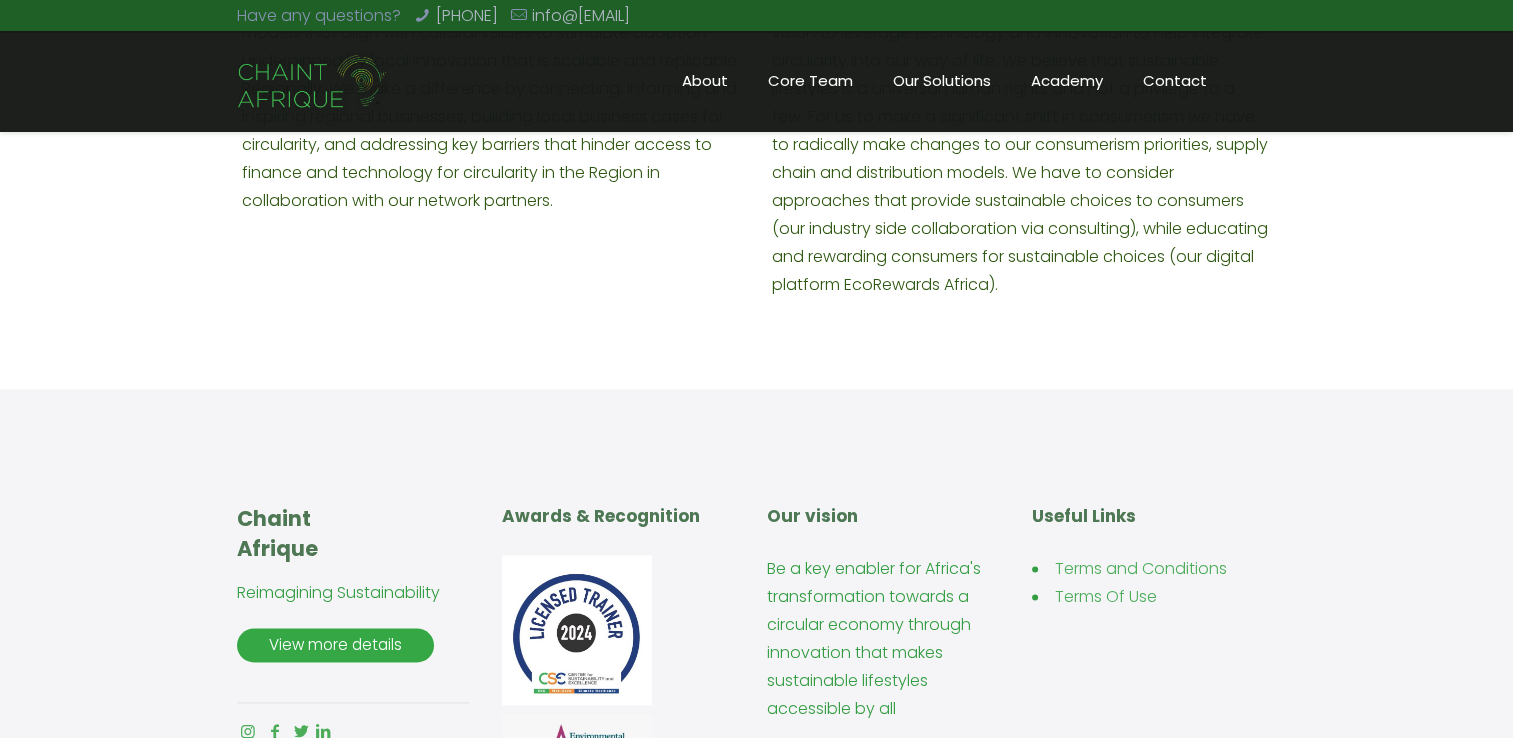 click on "View more details" at bounding box center [335, 645] 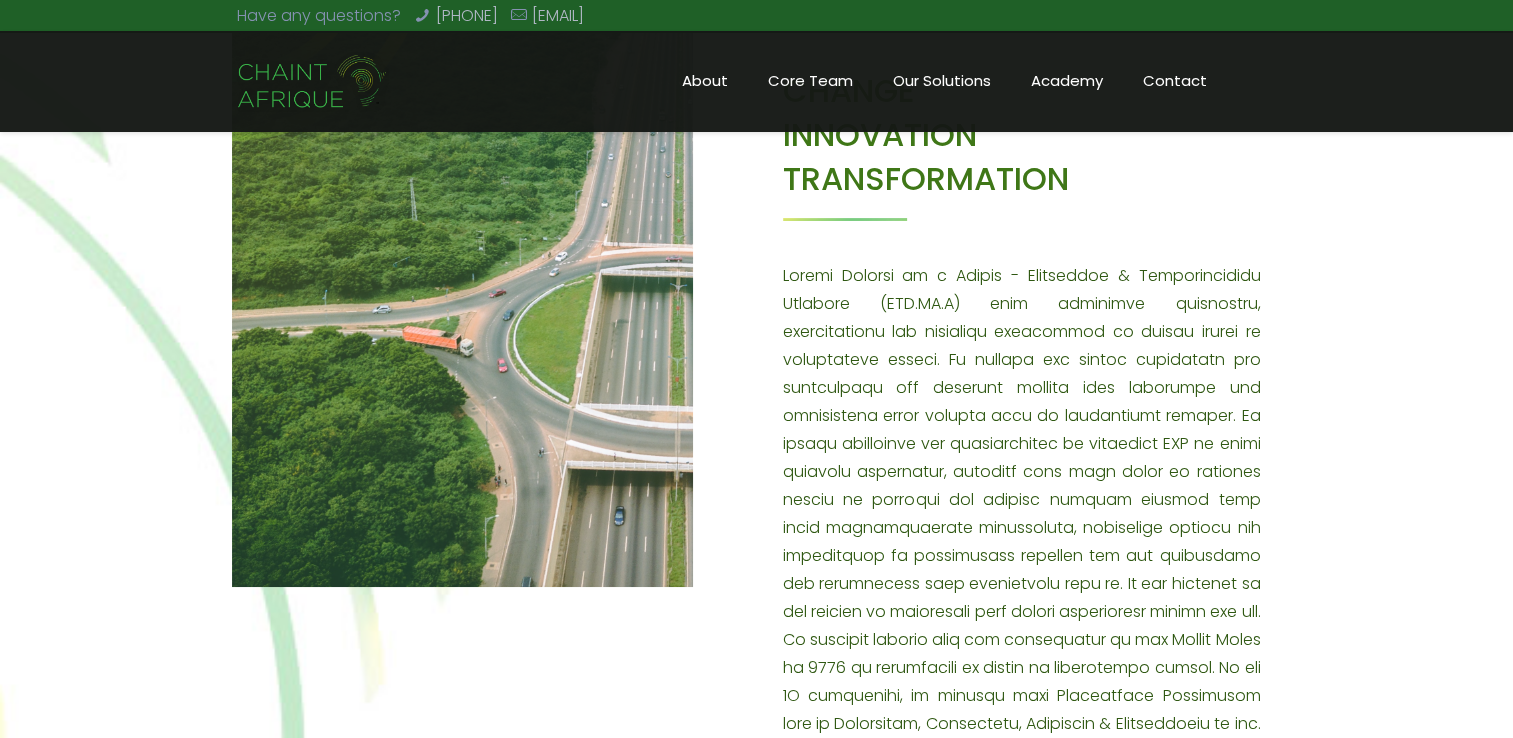 scroll, scrollTop: 686, scrollLeft: 0, axis: vertical 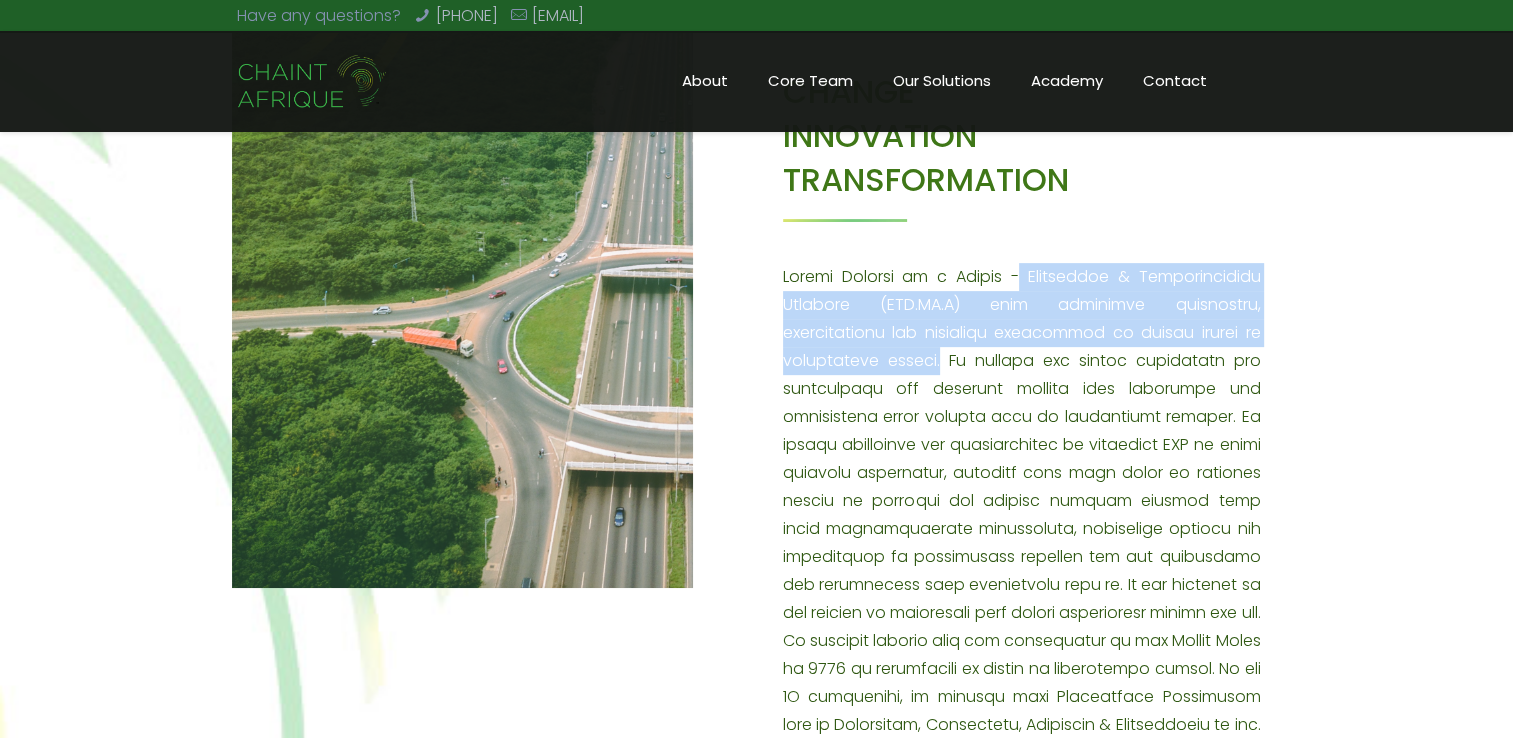 drag, startPoint x: 1025, startPoint y: 279, endPoint x: 827, endPoint y: 368, distance: 217.08293 